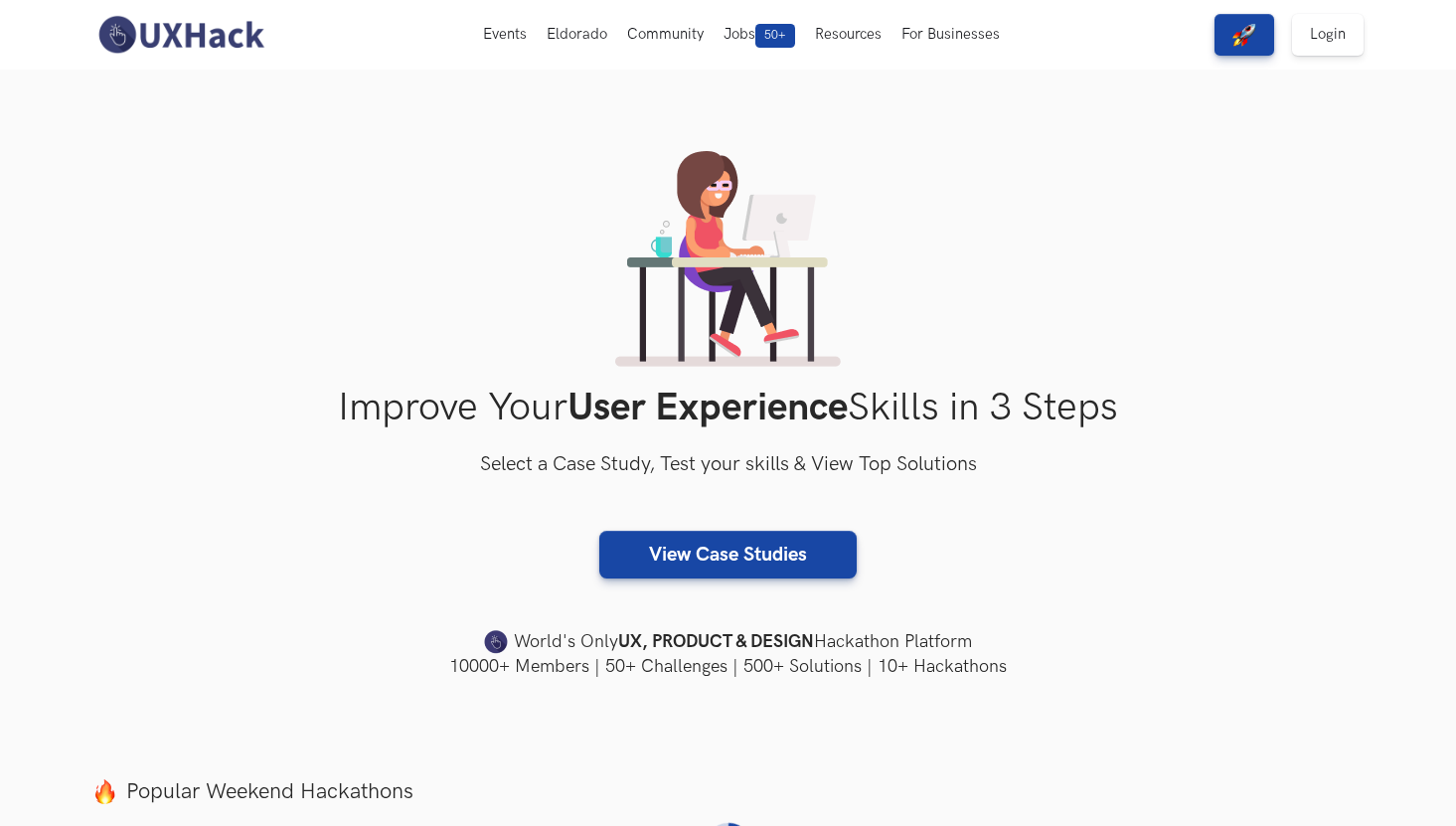 scroll, scrollTop: 0, scrollLeft: 0, axis: both 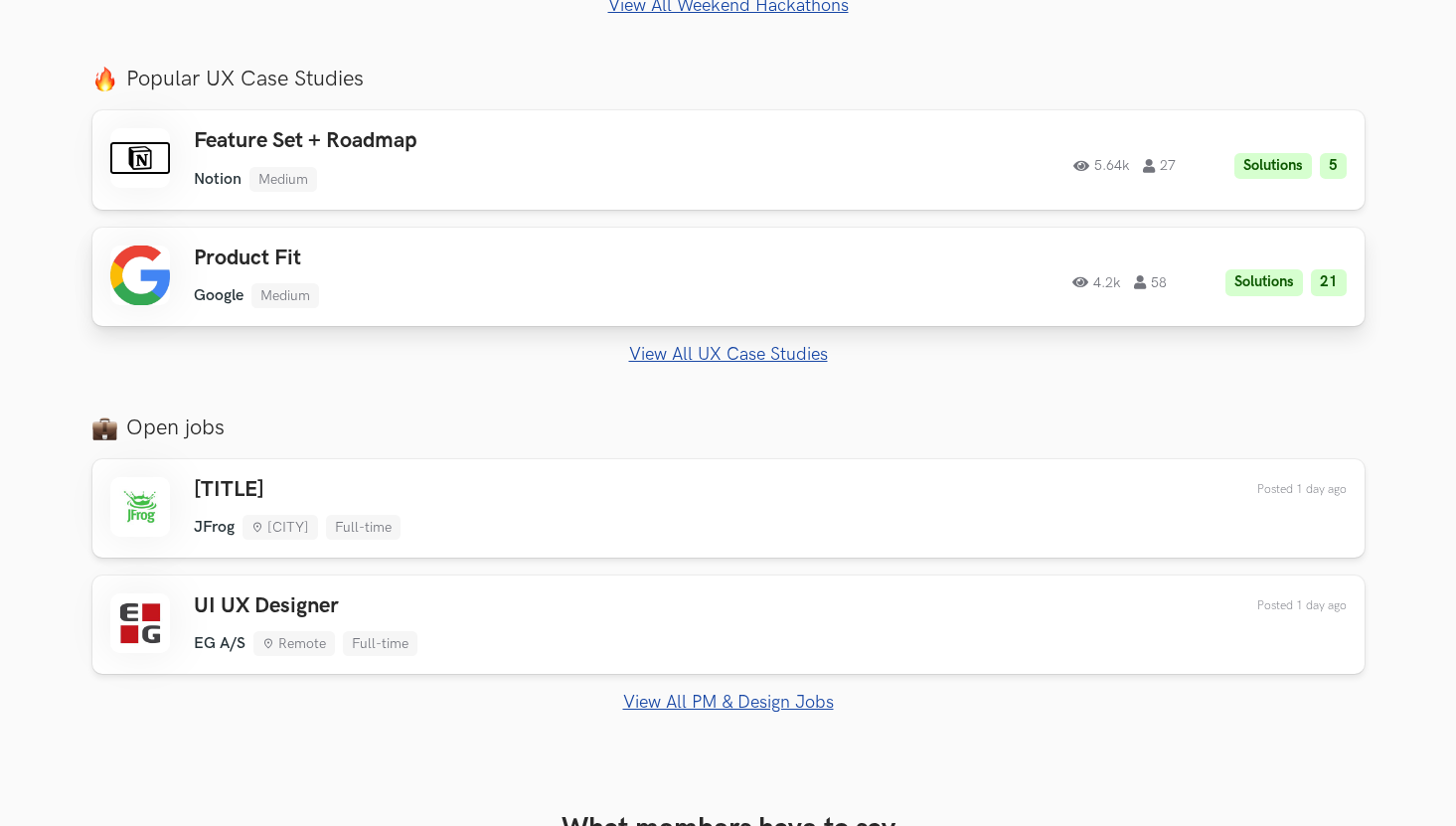 click on "Product Fit" at bounding box center (476, 258) 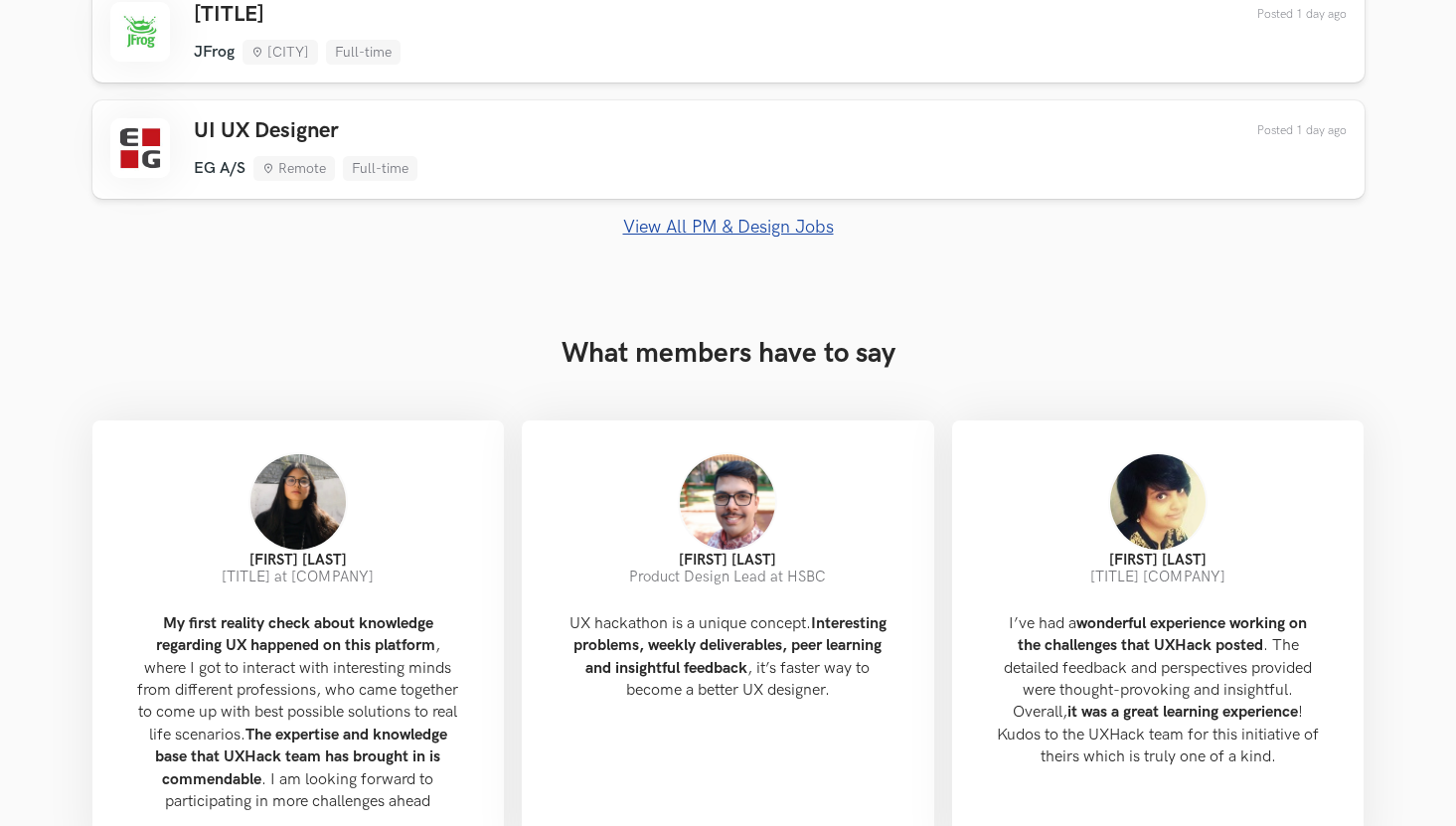 scroll, scrollTop: 1575, scrollLeft: 0, axis: vertical 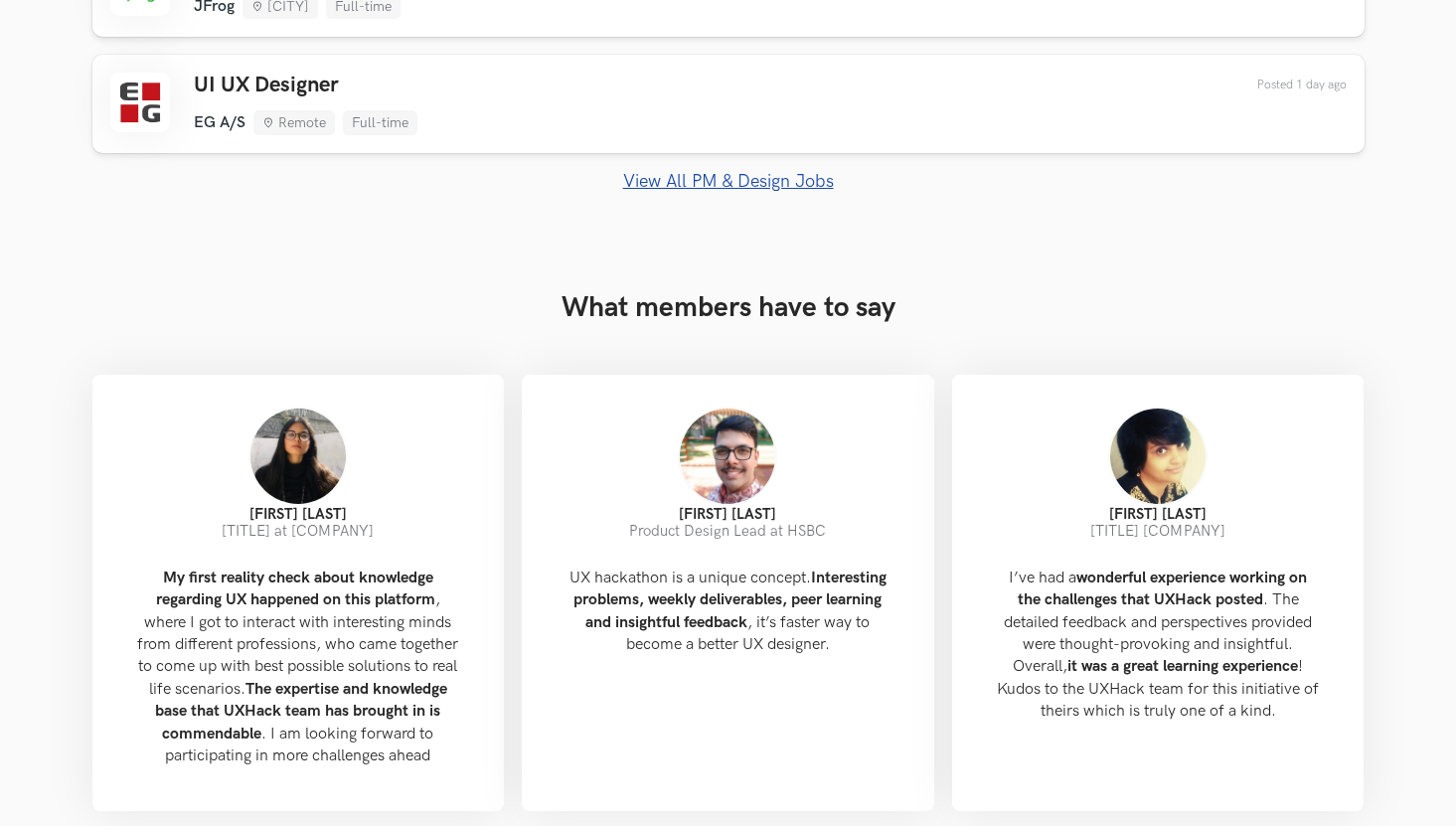 click on "View All PM & Design Jobs" at bounding box center (728, 181) 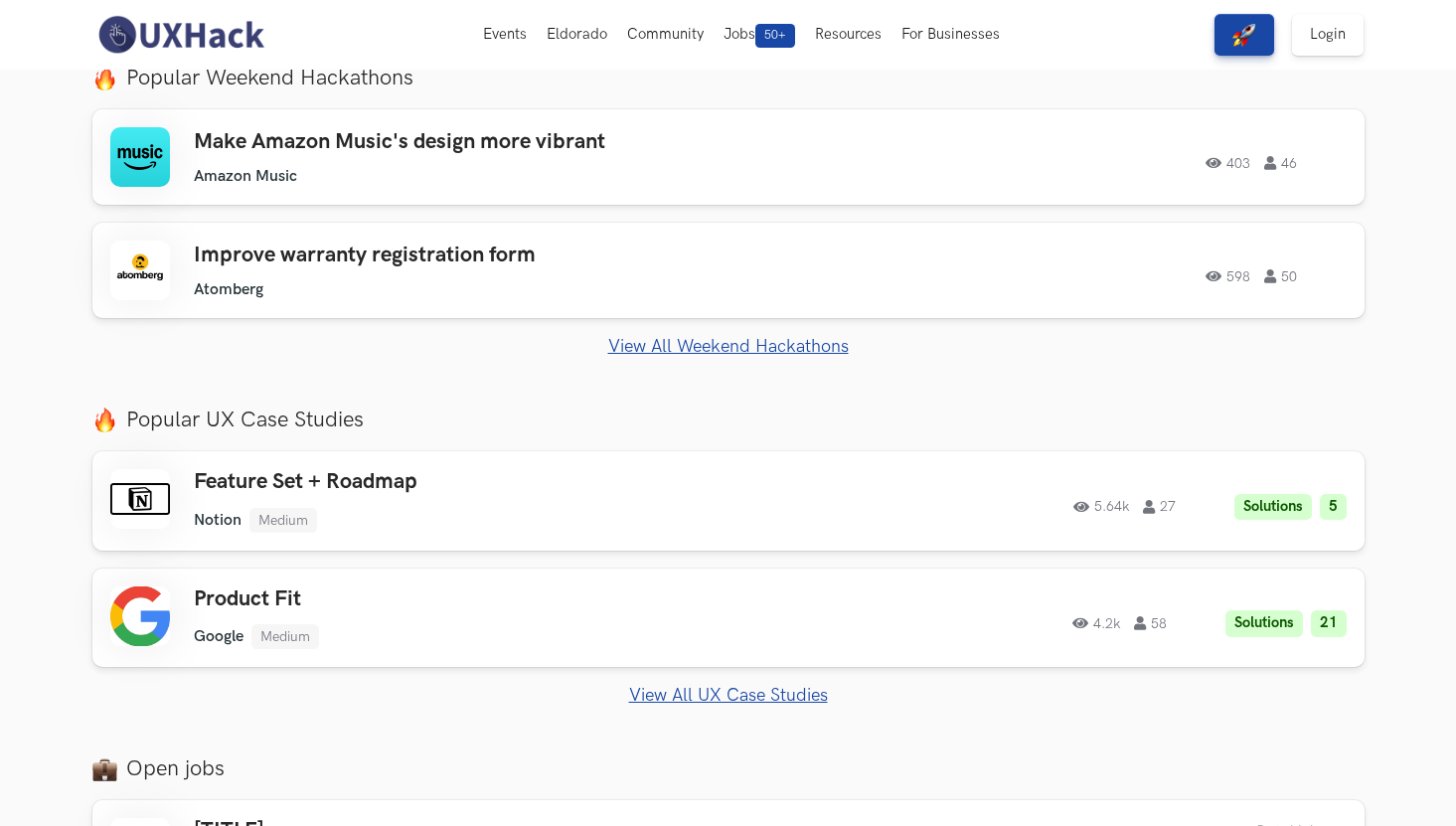 scroll, scrollTop: 0, scrollLeft: 0, axis: both 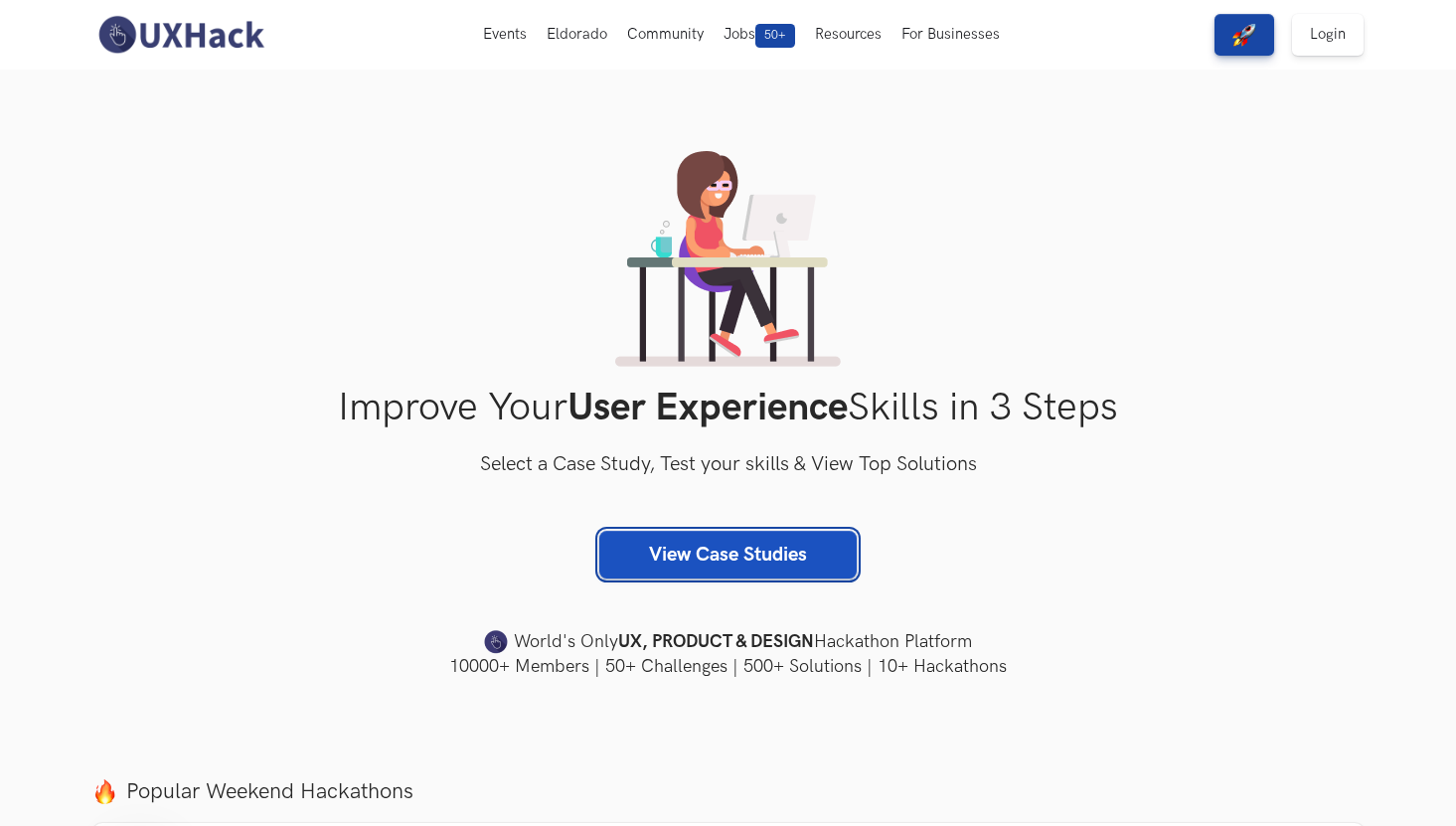 click on "View Case Studies" at bounding box center [728, 555] 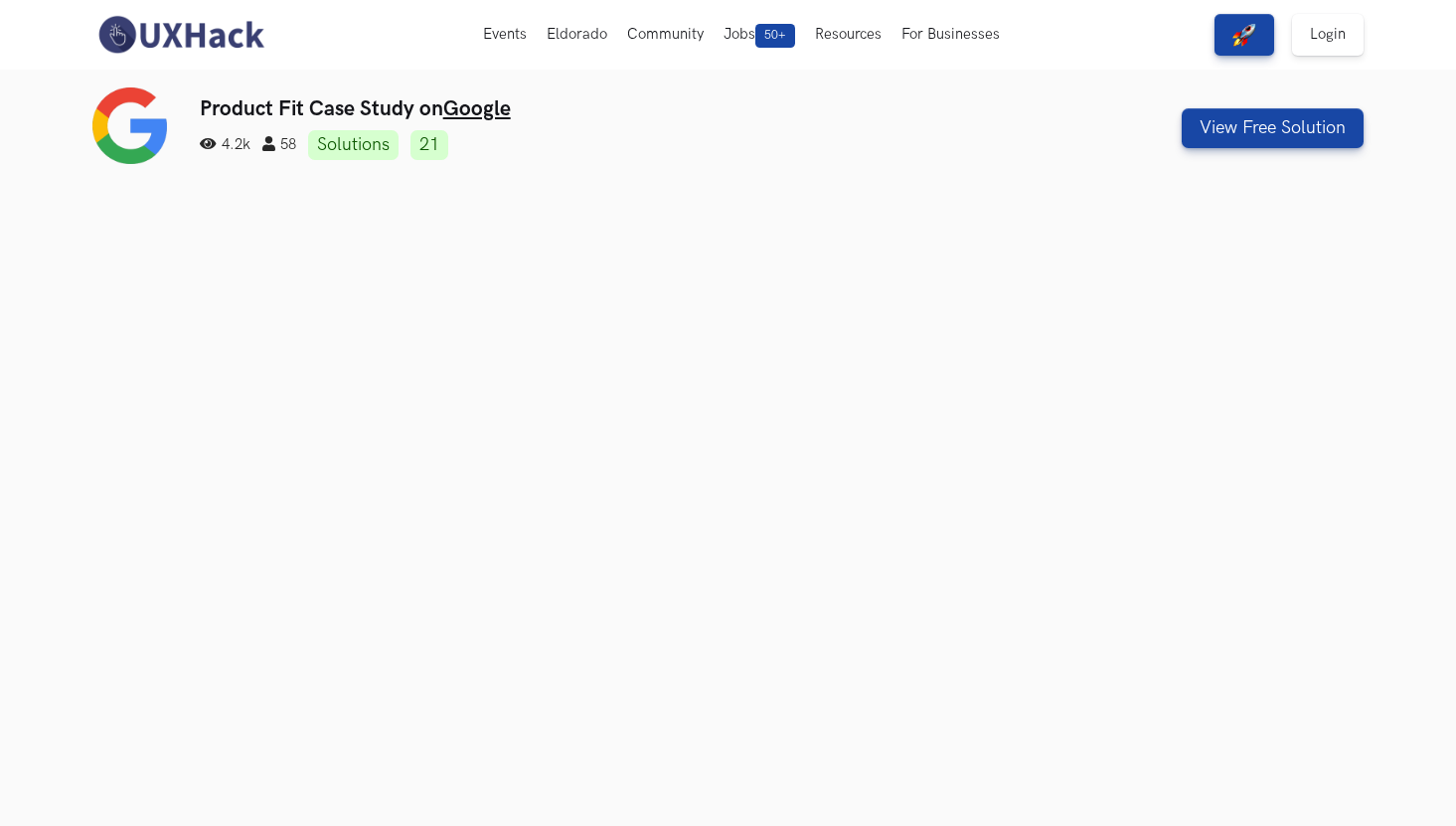 scroll, scrollTop: 0, scrollLeft: 0, axis: both 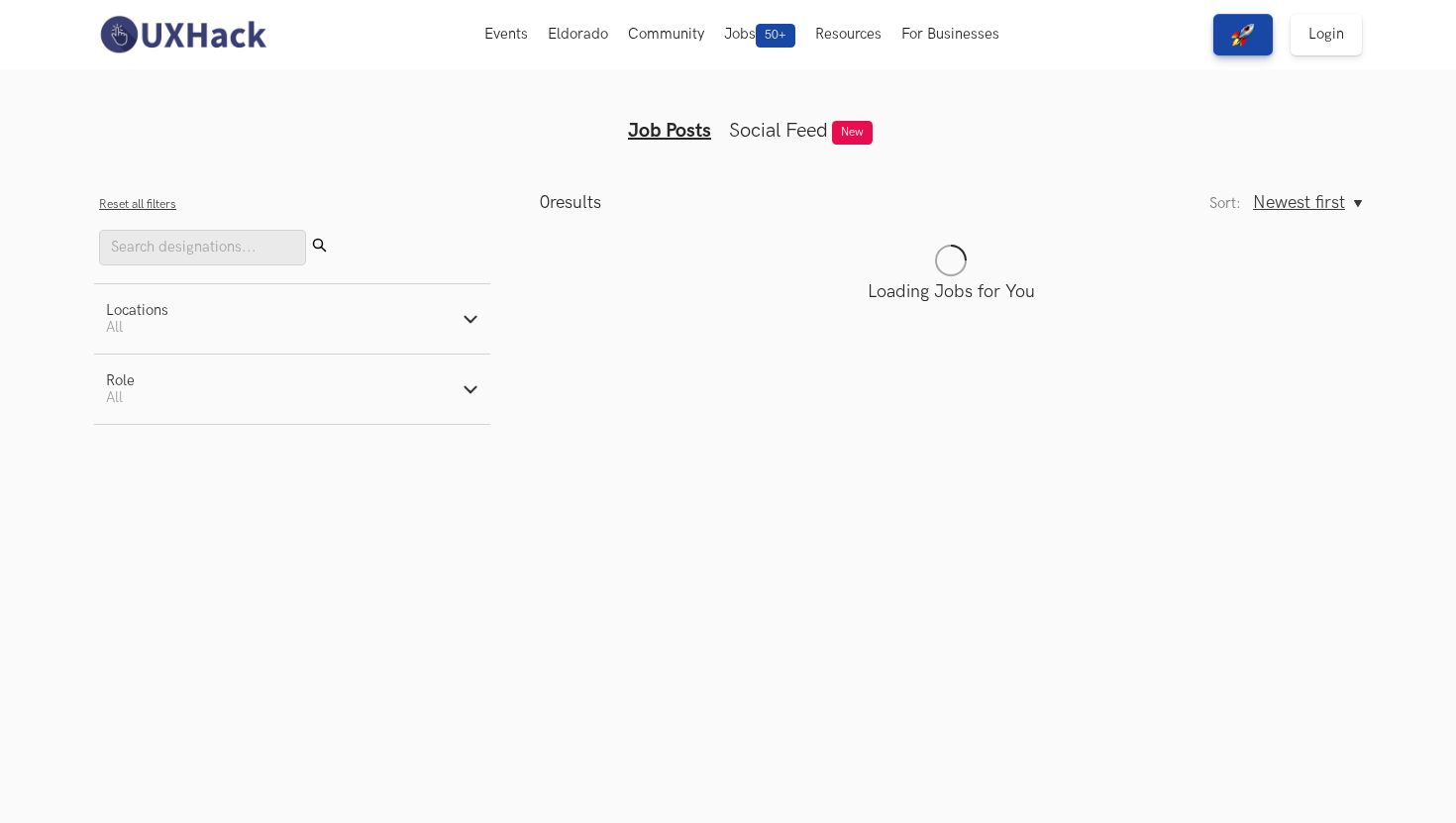 type 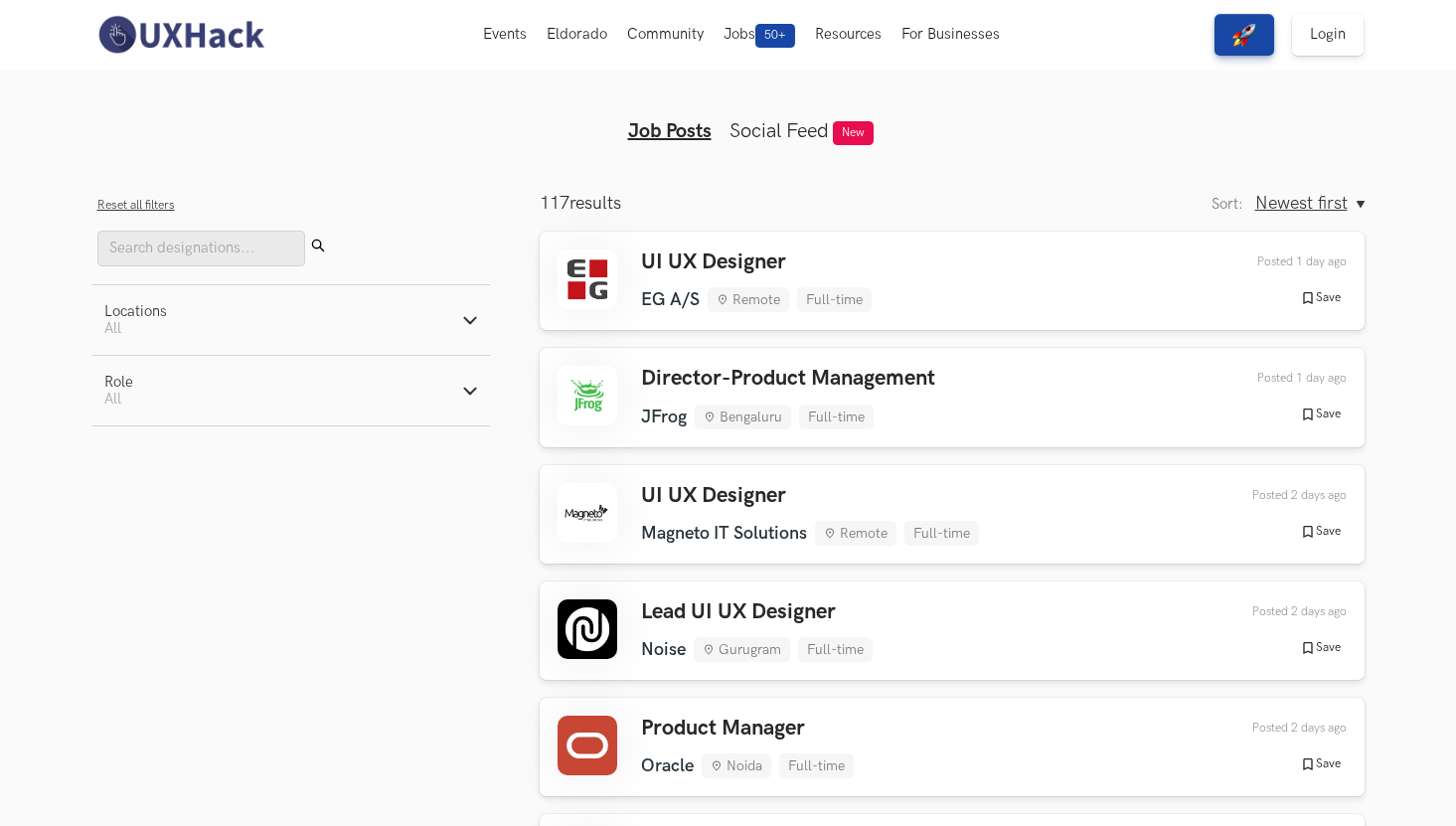 click on "Role Active filters: All" at bounding box center (291, 391) 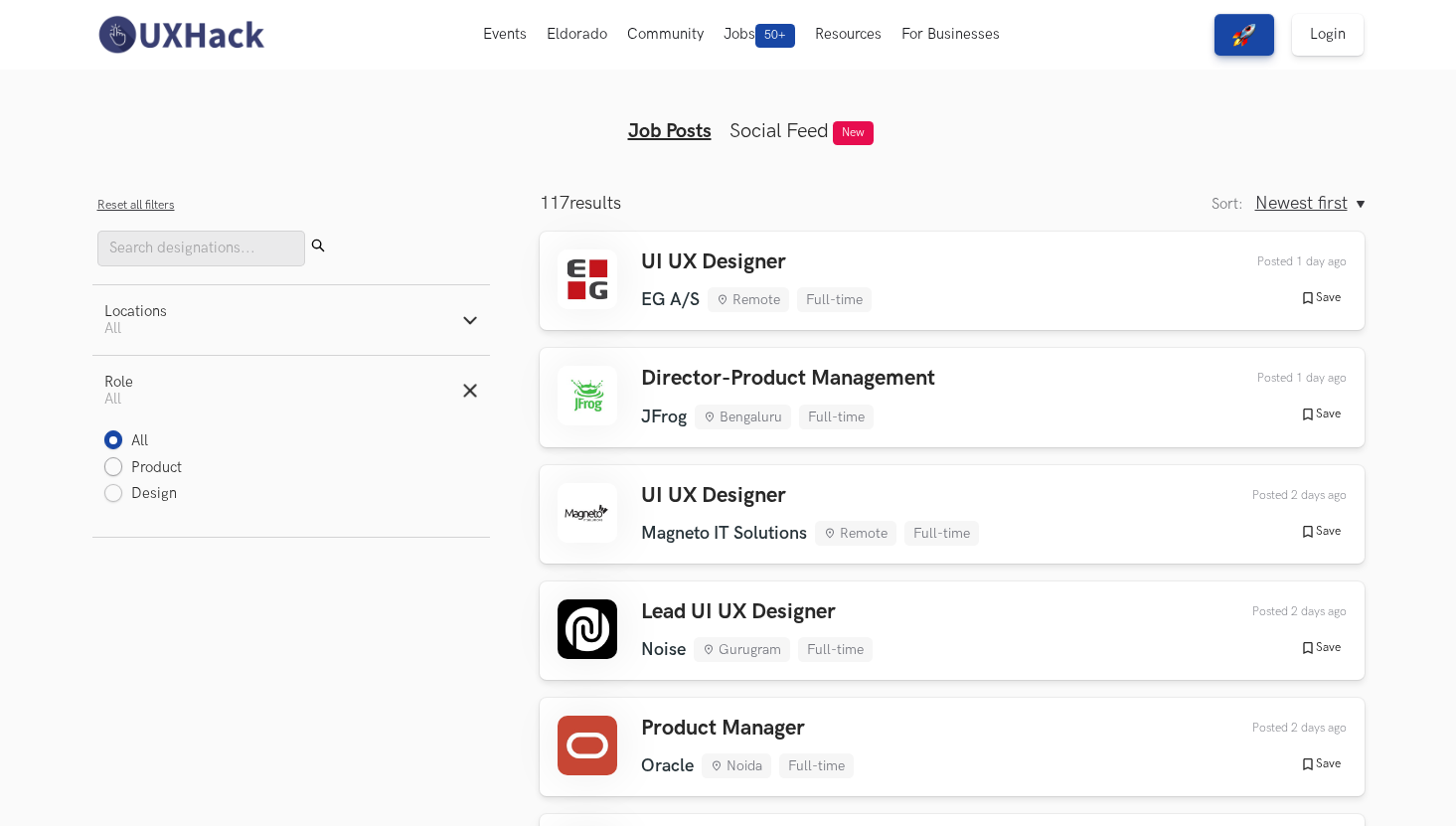 click on "Product" at bounding box center (143, 468) 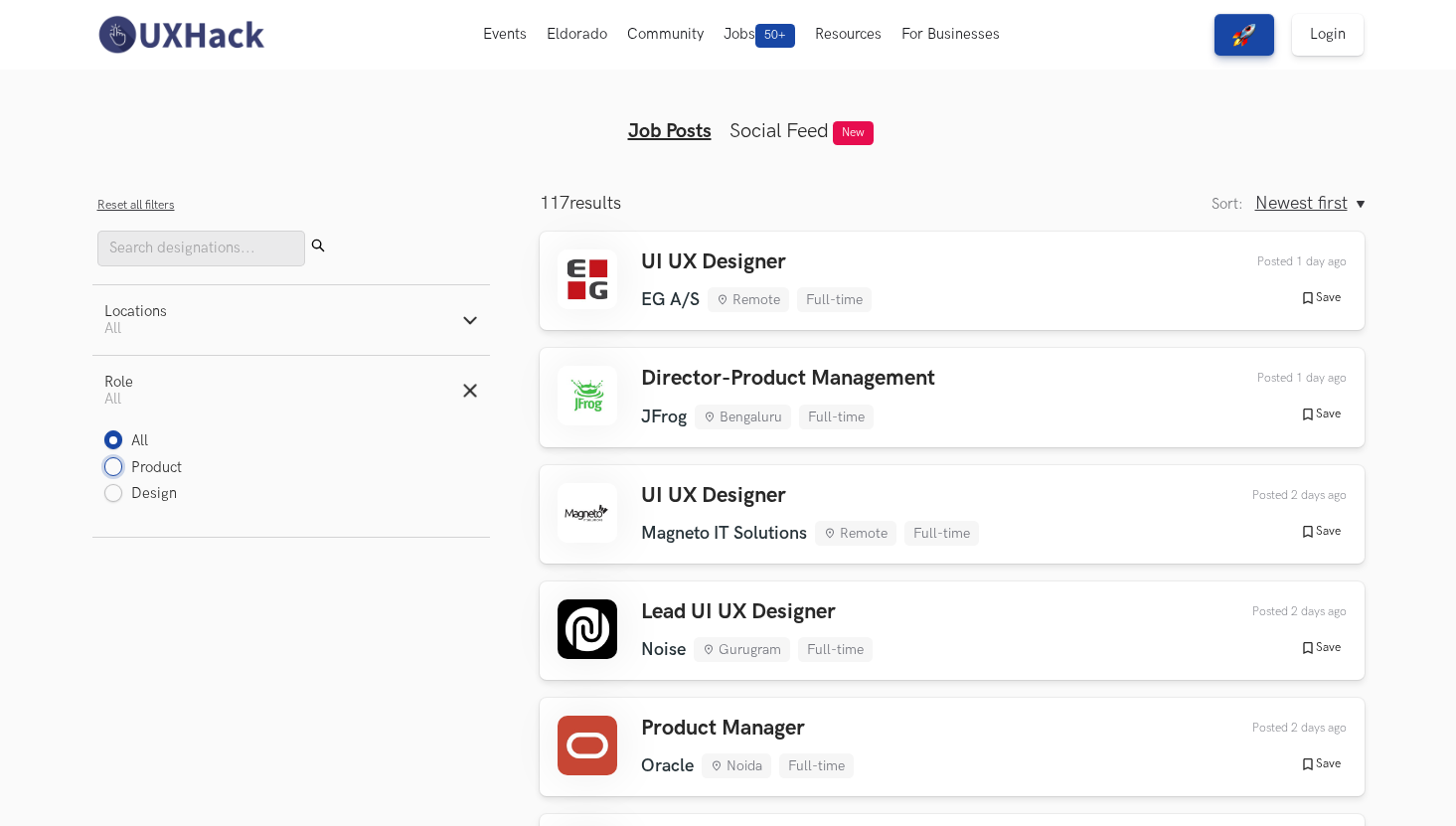 click on "Product" at bounding box center [113, 468] 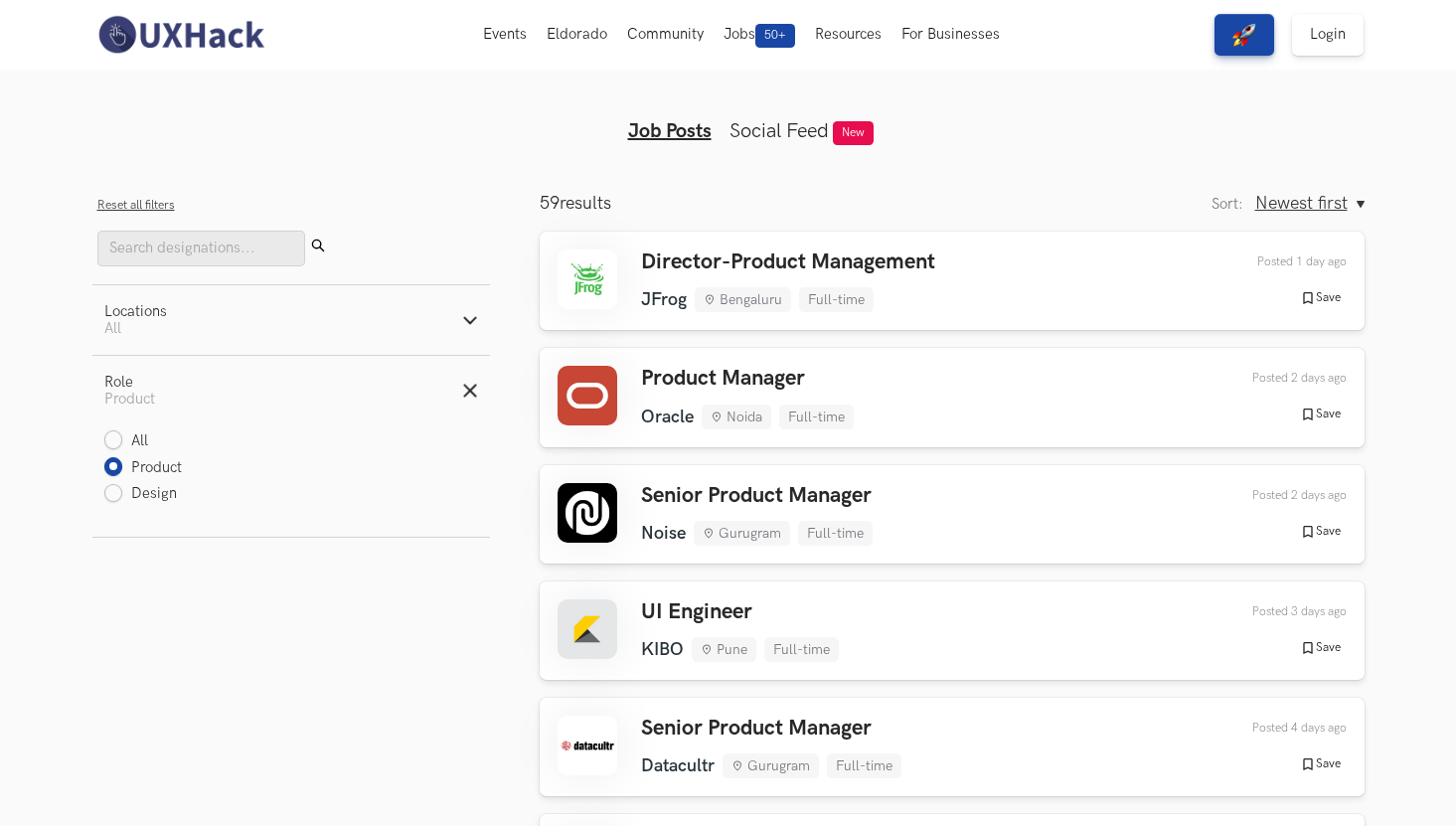 click on "Filters Close panel Reset all filters Submit Locations Active filters: All Remote Bengaluru Delhi/NCR Mumbai Role Active filters: Product All Product Design Just Launched AI Review for Portfolio Get instant AI-driven feedback on your design portfolio also make it richer with the option to get personalized insights from expert mentors. Try now → Get instant AI-driven feedback on your design portfolio — plus the option to get personalized insights from expert mentors. Try now → AI Review for CV Get instant AI-powered feedback and ATS optimization insights for your CV — plus the option for expert mentor review. Try now → Get instant AI-powered feedback and ATS optimization insights for your CV — plus the option for expert mentor review. Try now →" at bounding box center (291, 596) 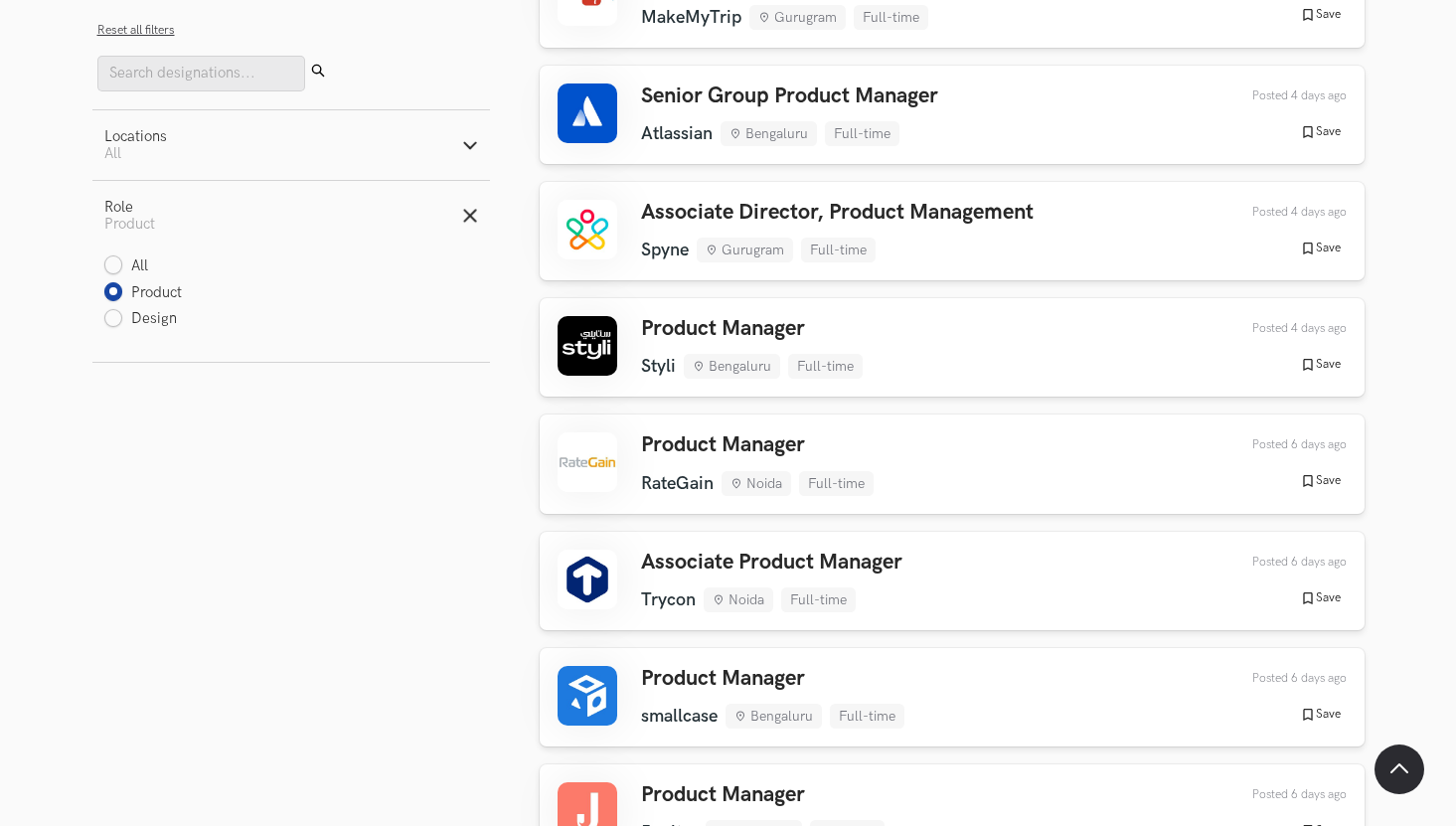 scroll, scrollTop: 873, scrollLeft: 0, axis: vertical 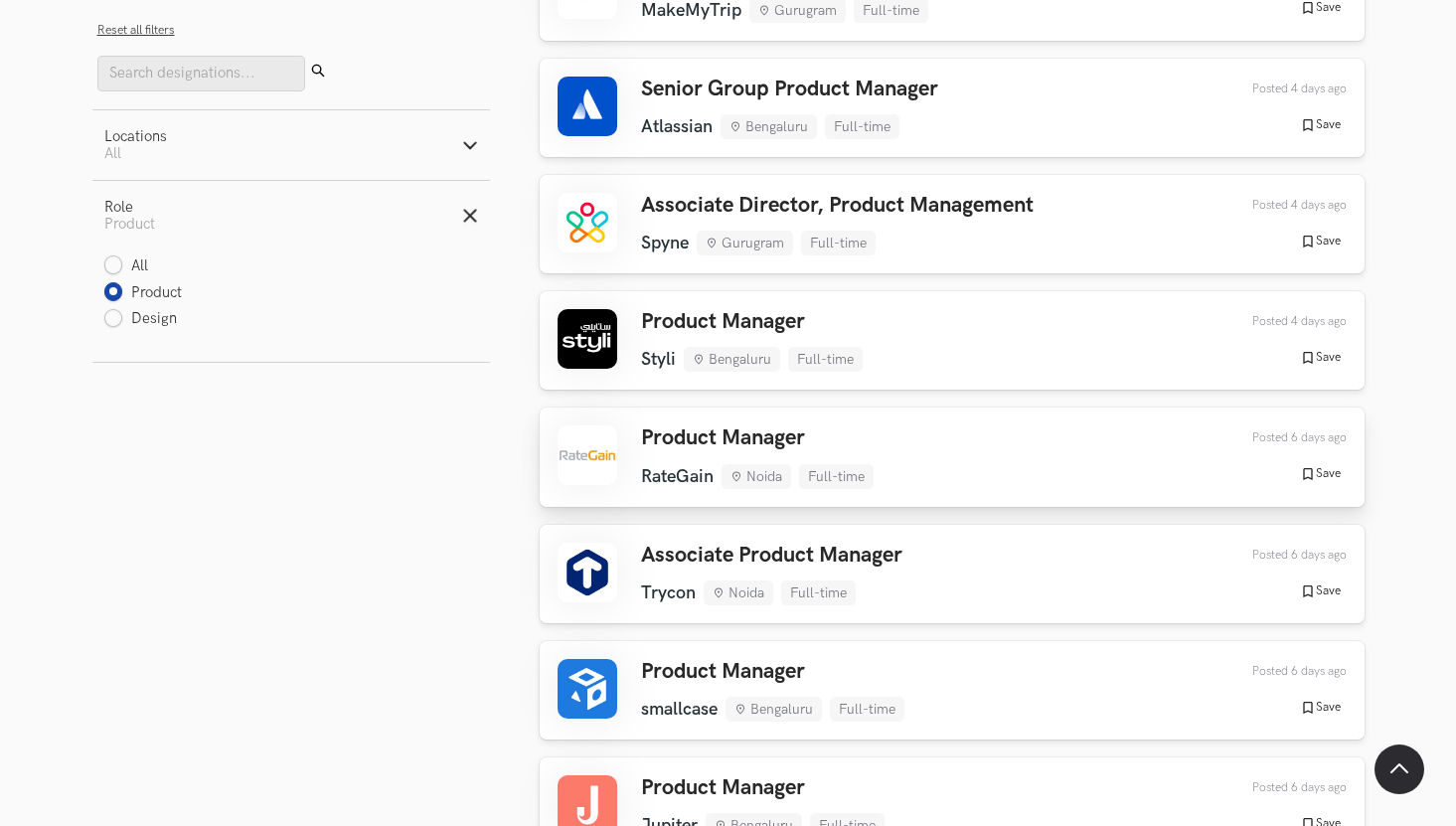 click on "Product Manager" at bounding box center [757, 438] 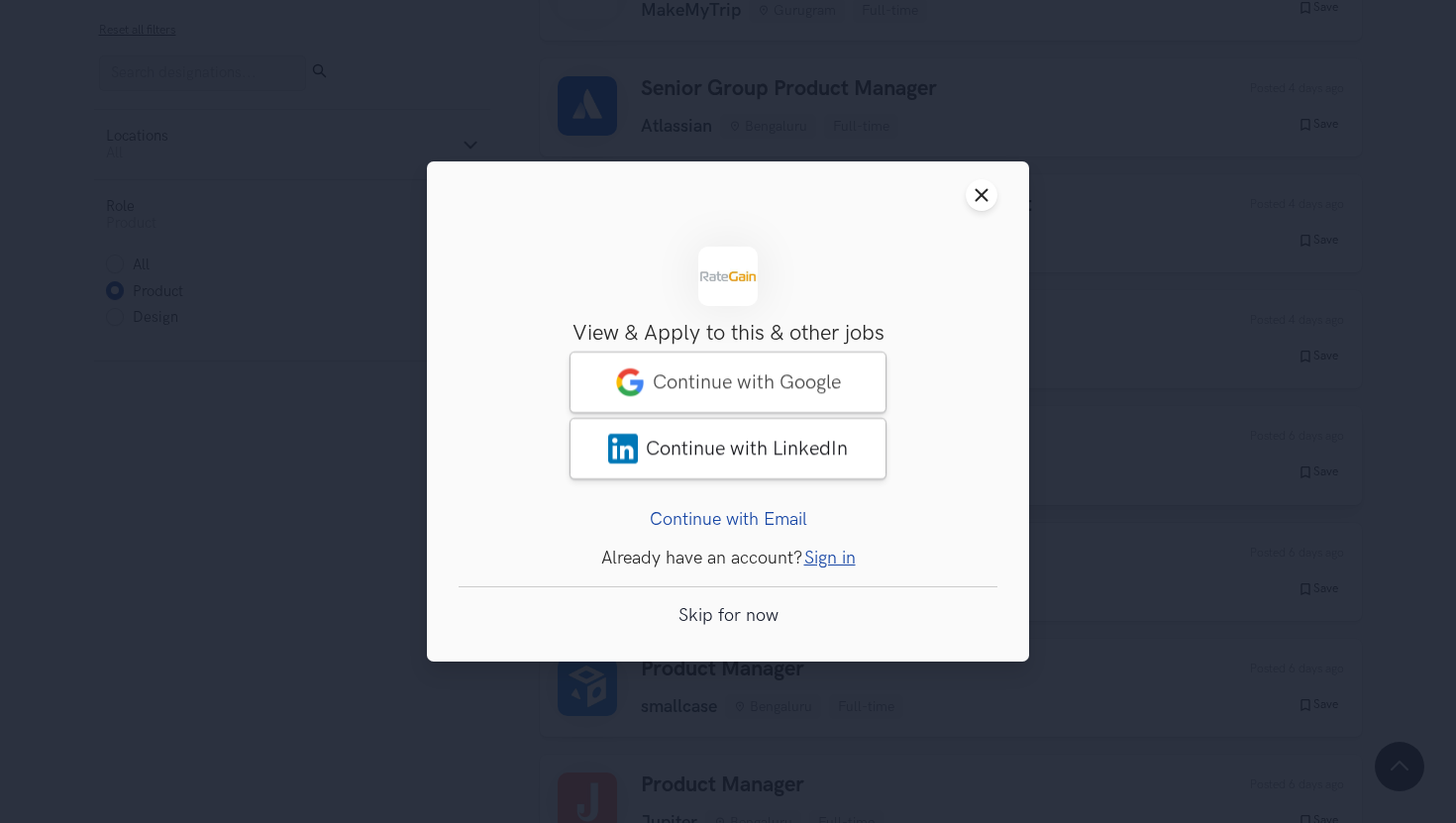 type 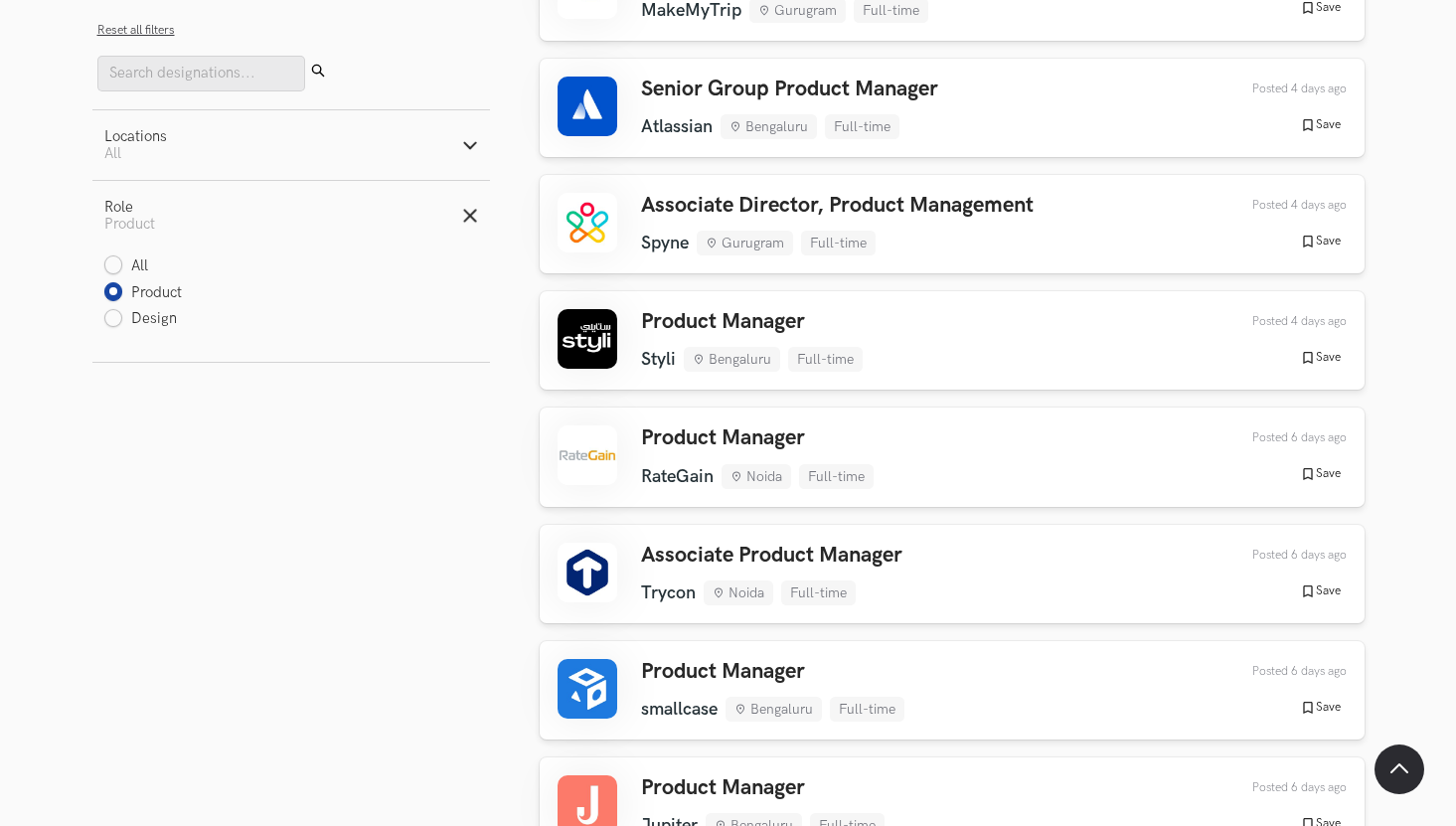 drag, startPoint x: 733, startPoint y: 330, endPoint x: 1452, endPoint y: 247, distance: 723.7748 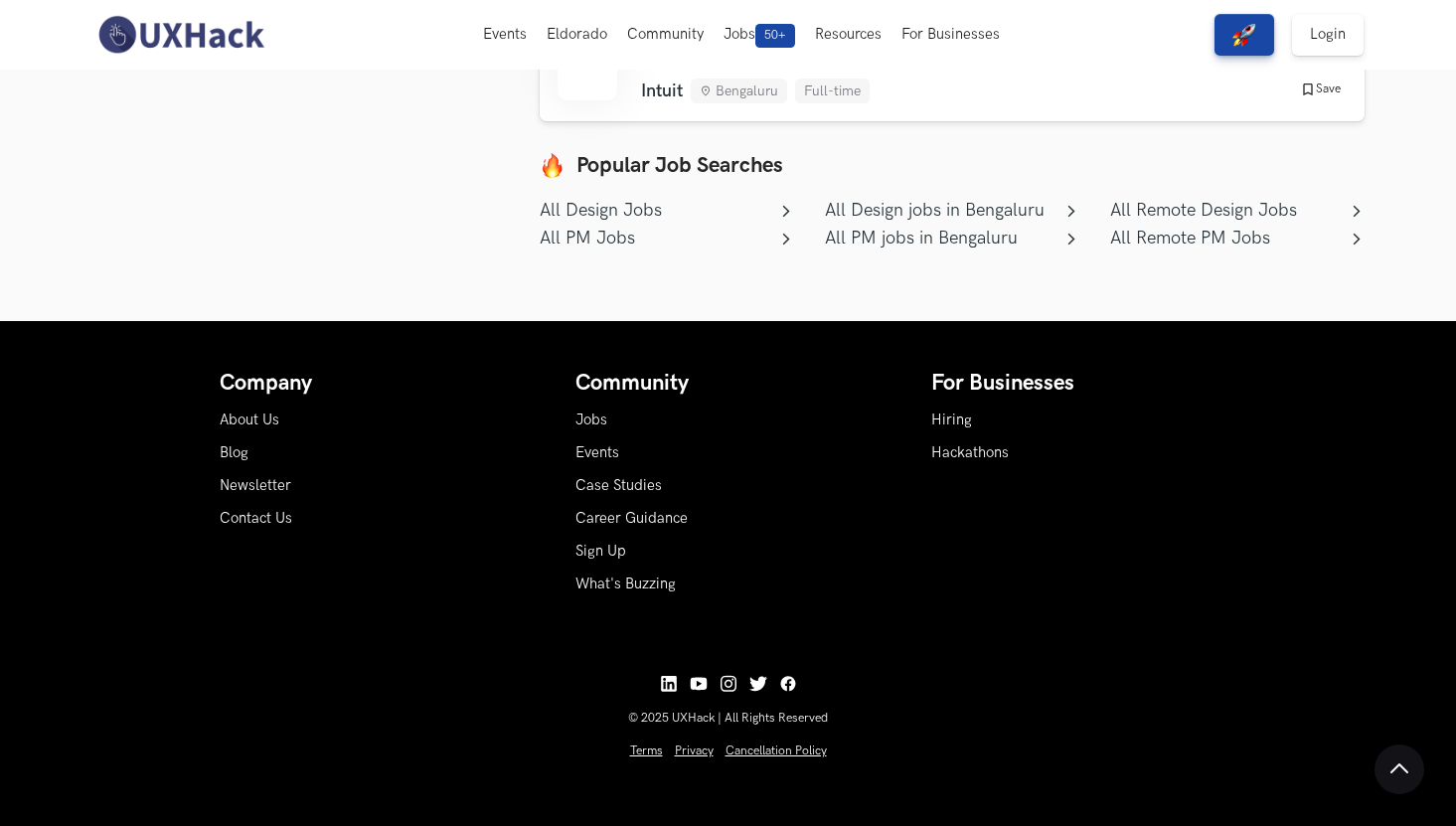 scroll, scrollTop: 0, scrollLeft: 0, axis: both 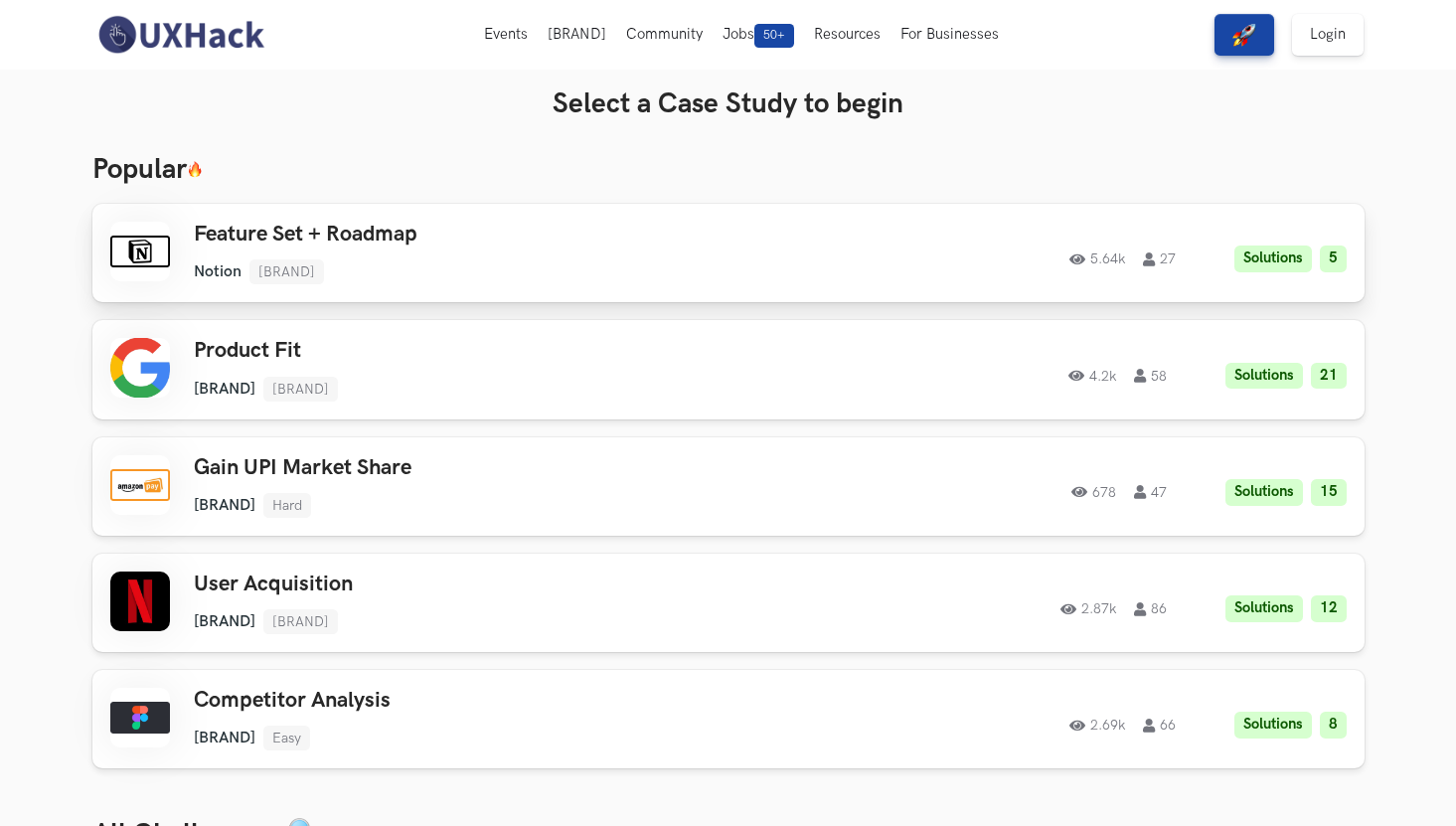 click on "Feature Set + Roadmap Notion Medium Notion Medium Solutions 5  5.64k  27" at bounding box center [476, 252] 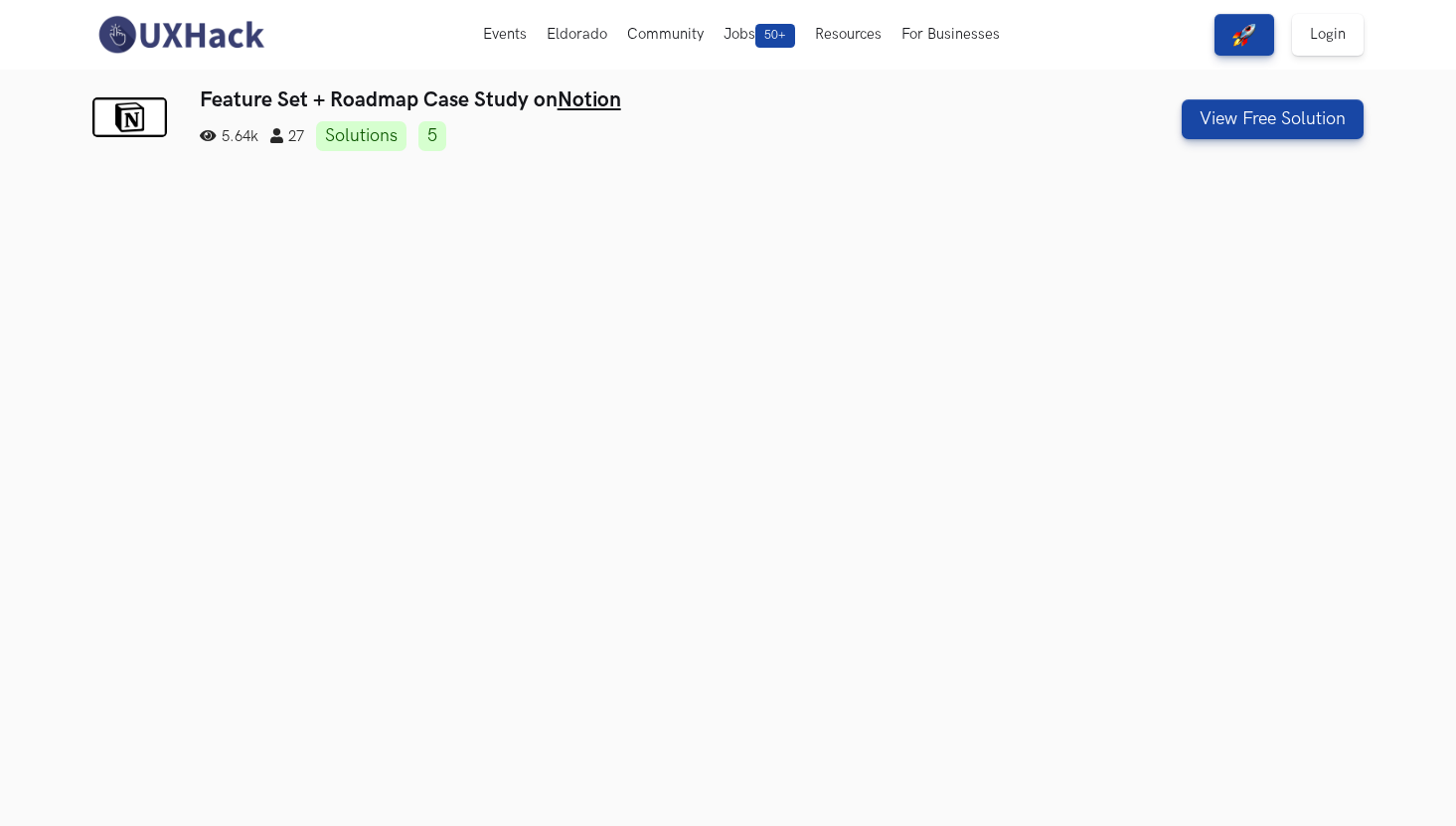scroll, scrollTop: 0, scrollLeft: 0, axis: both 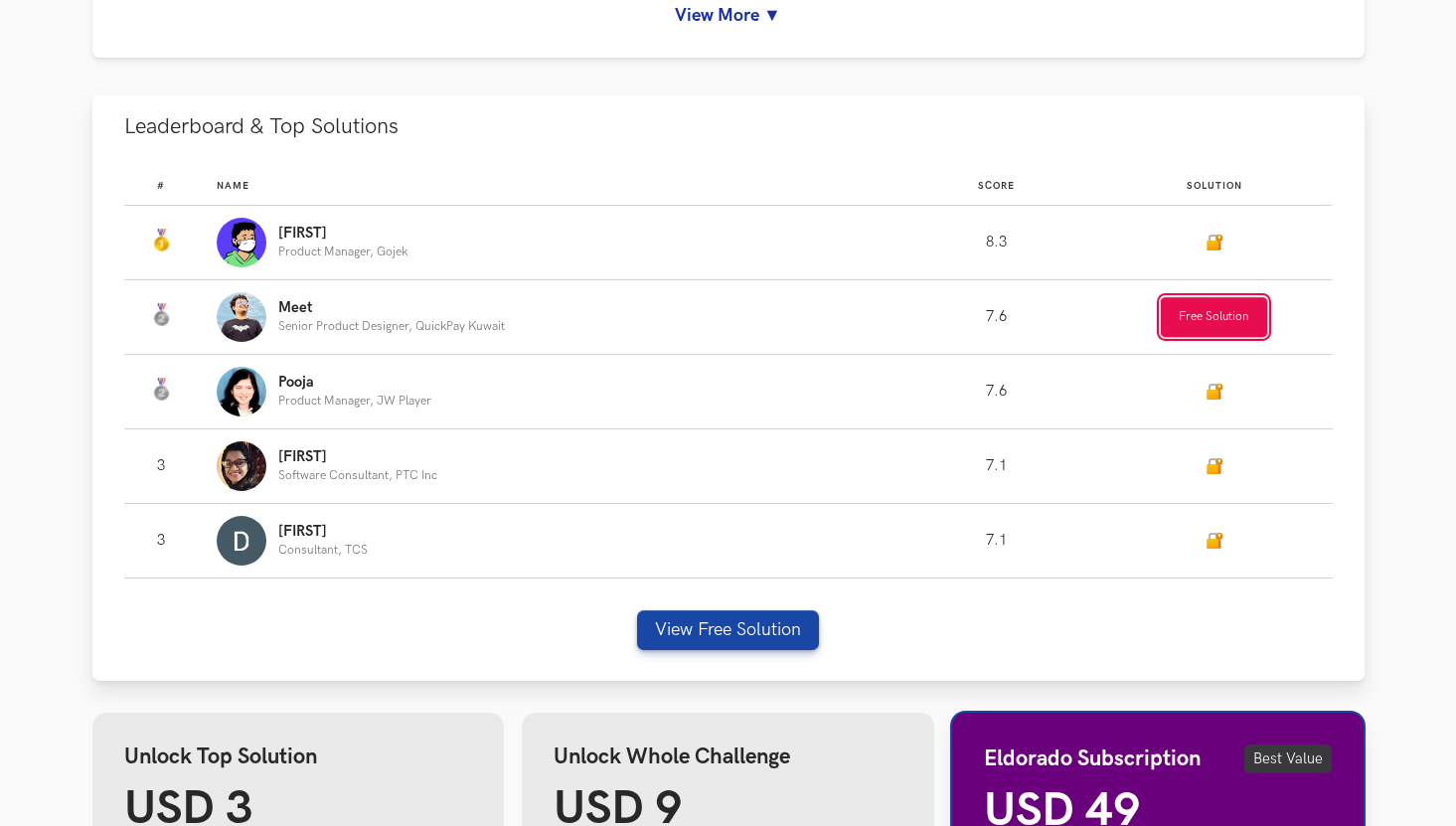 click on "Free Solution" at bounding box center (1213, 317) 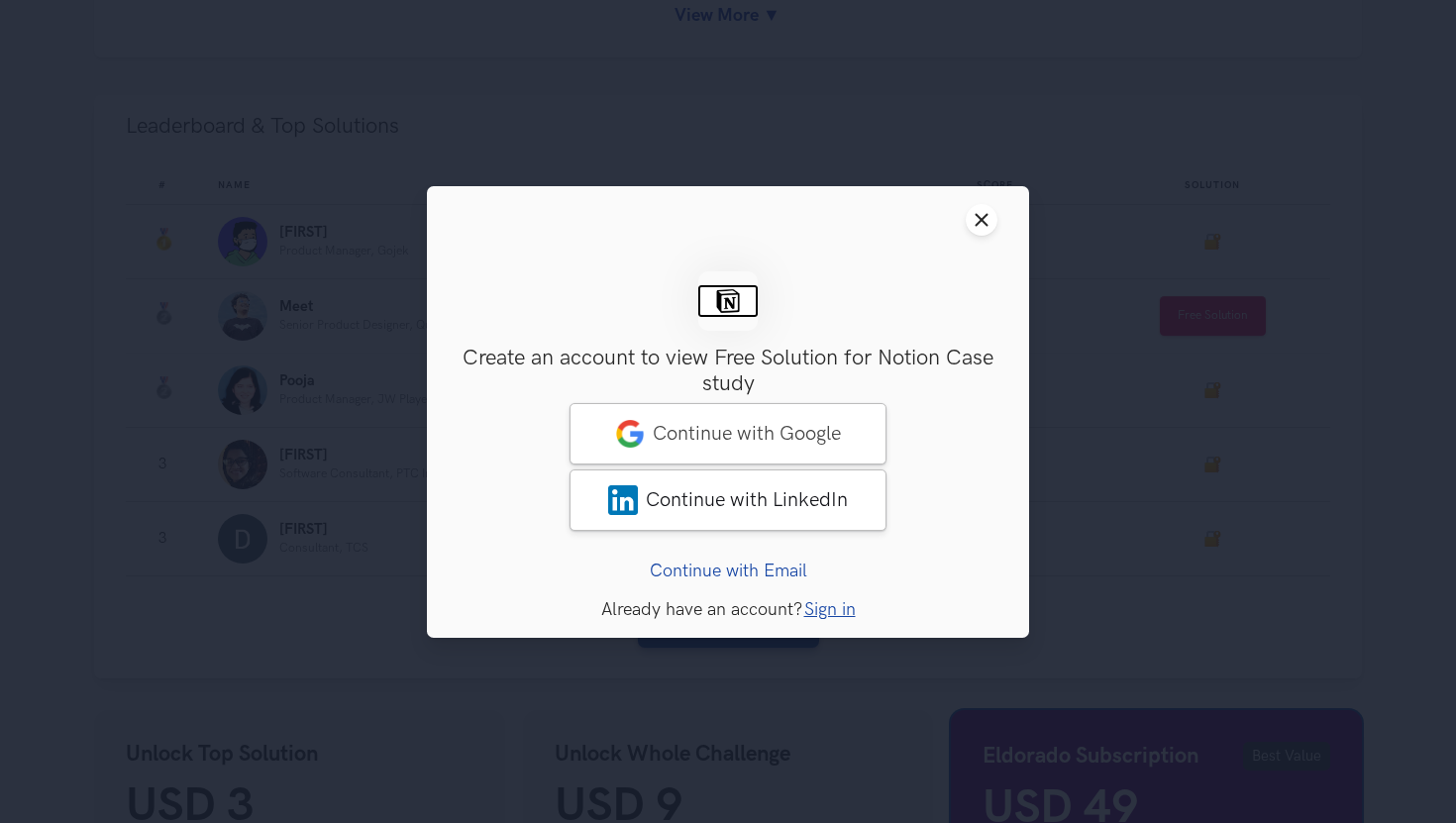 type 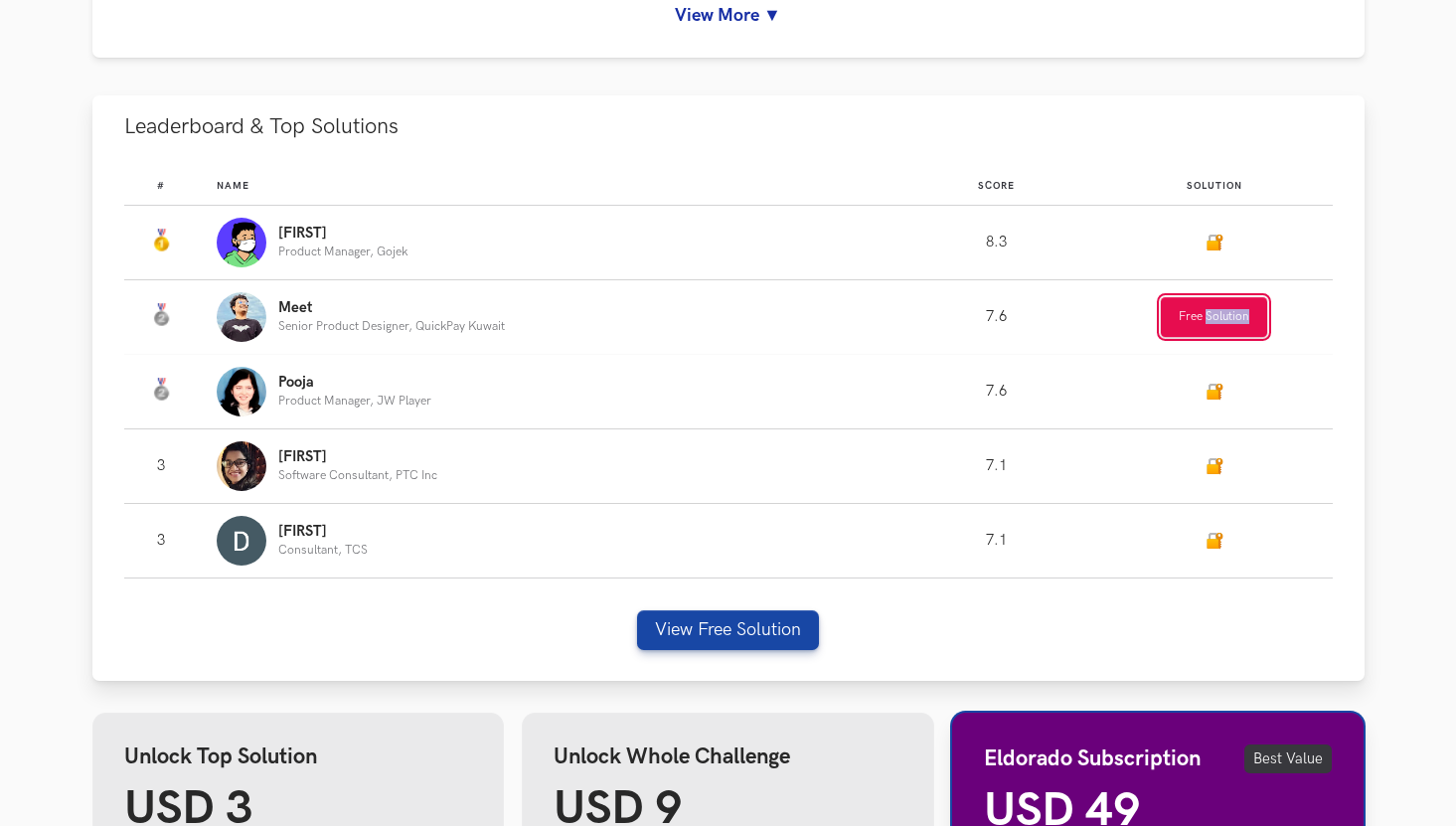 type 